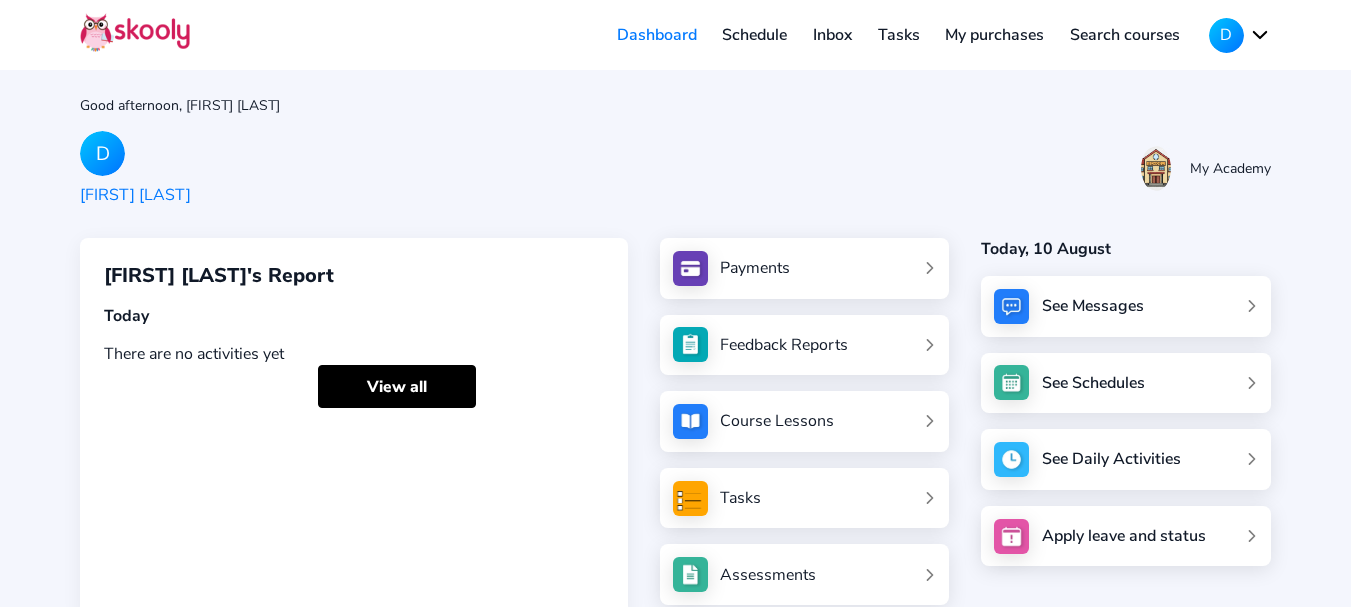 scroll, scrollTop: 0, scrollLeft: 0, axis: both 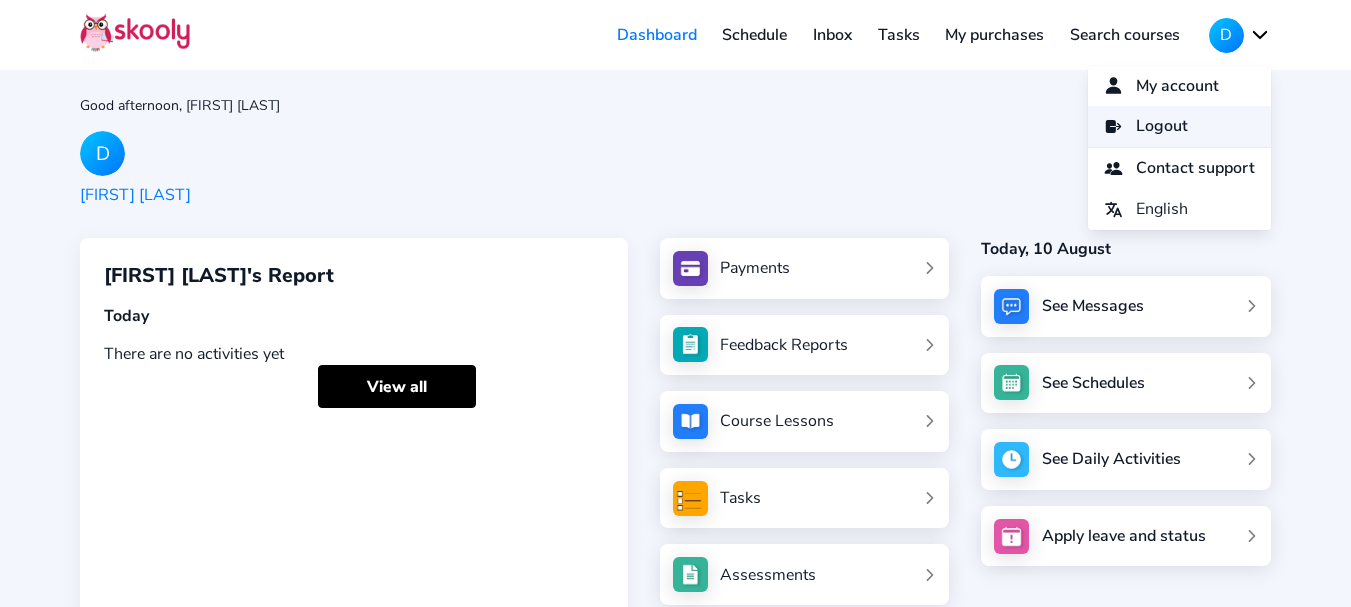click on "Logout" 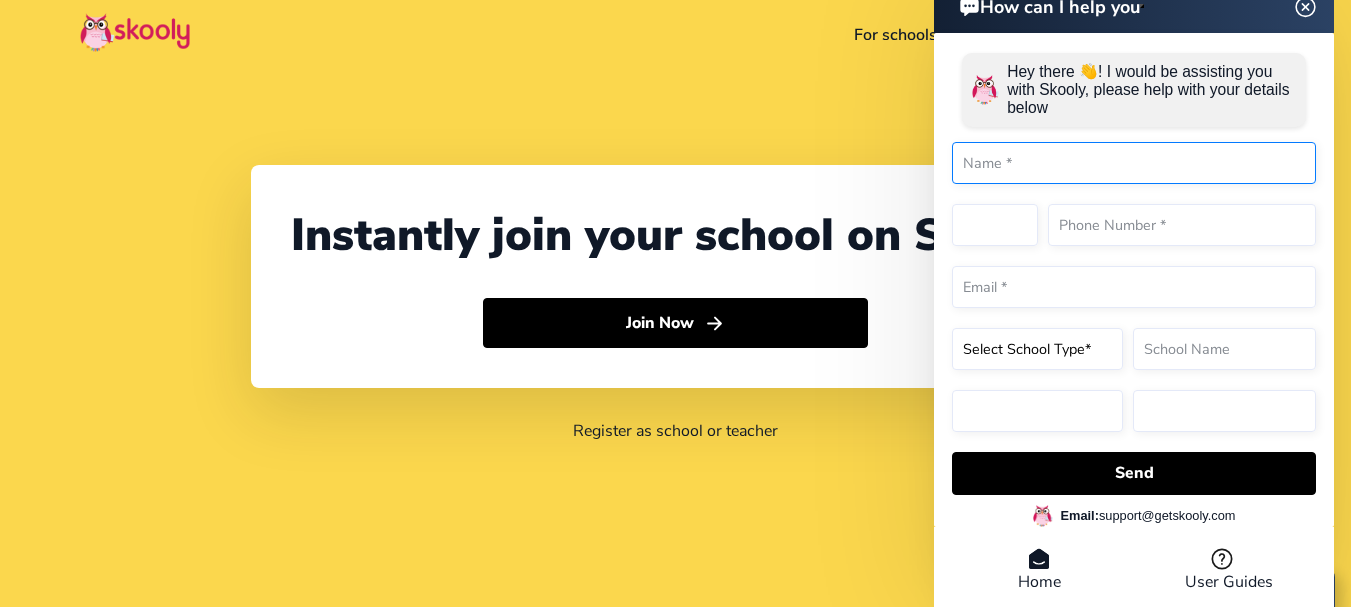 select on "1" 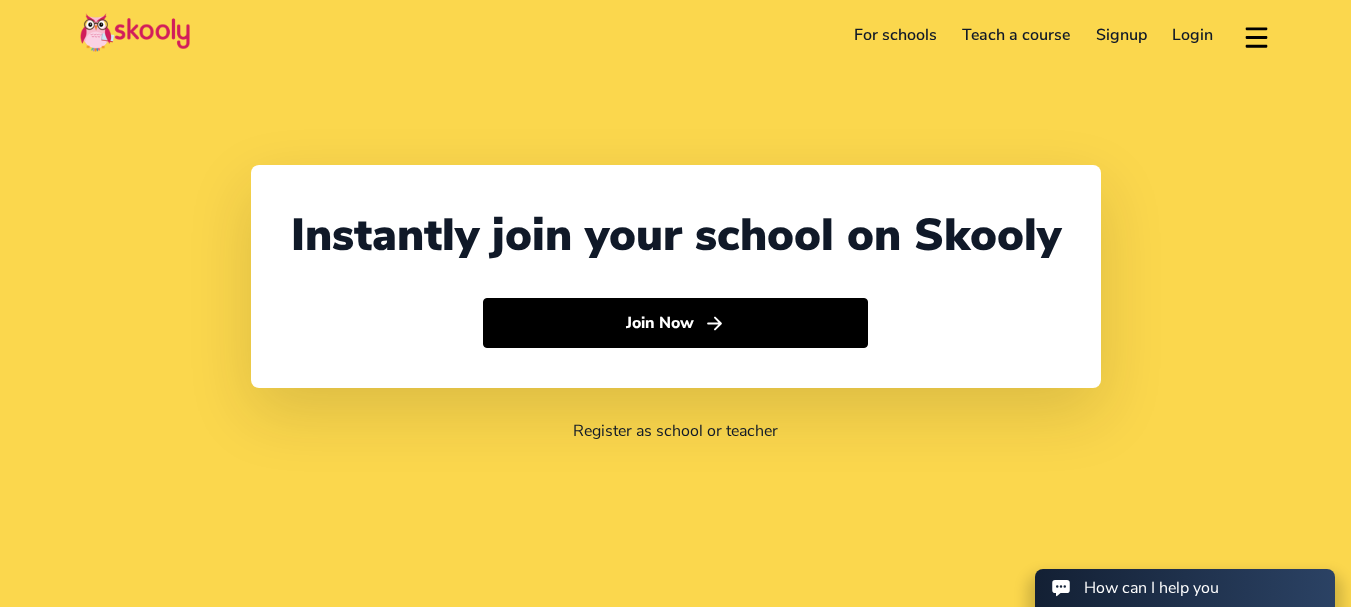 scroll, scrollTop: 0, scrollLeft: 0, axis: both 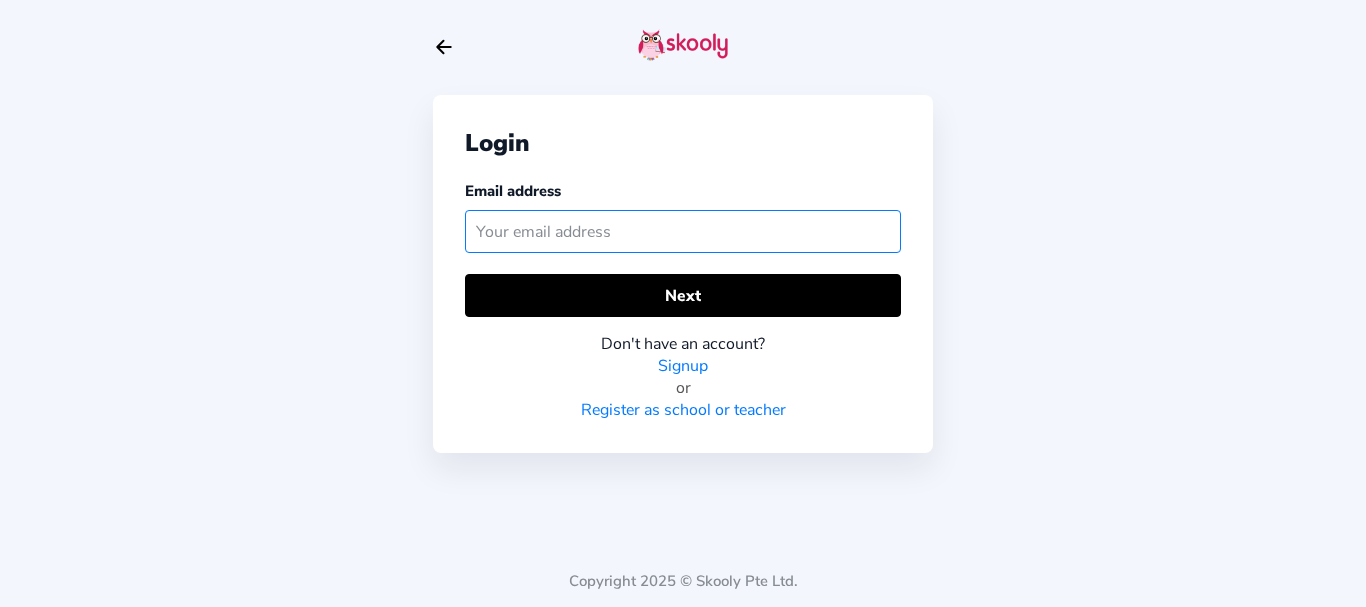 click 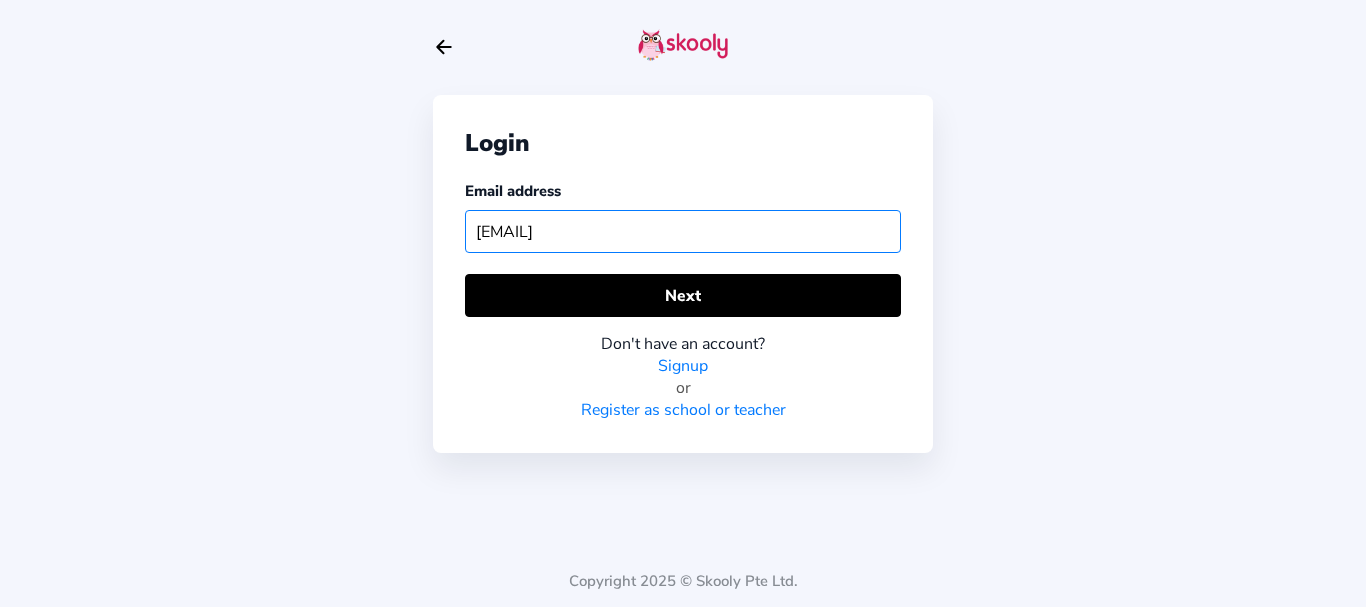 type on "radhikamom@mailinator.com" 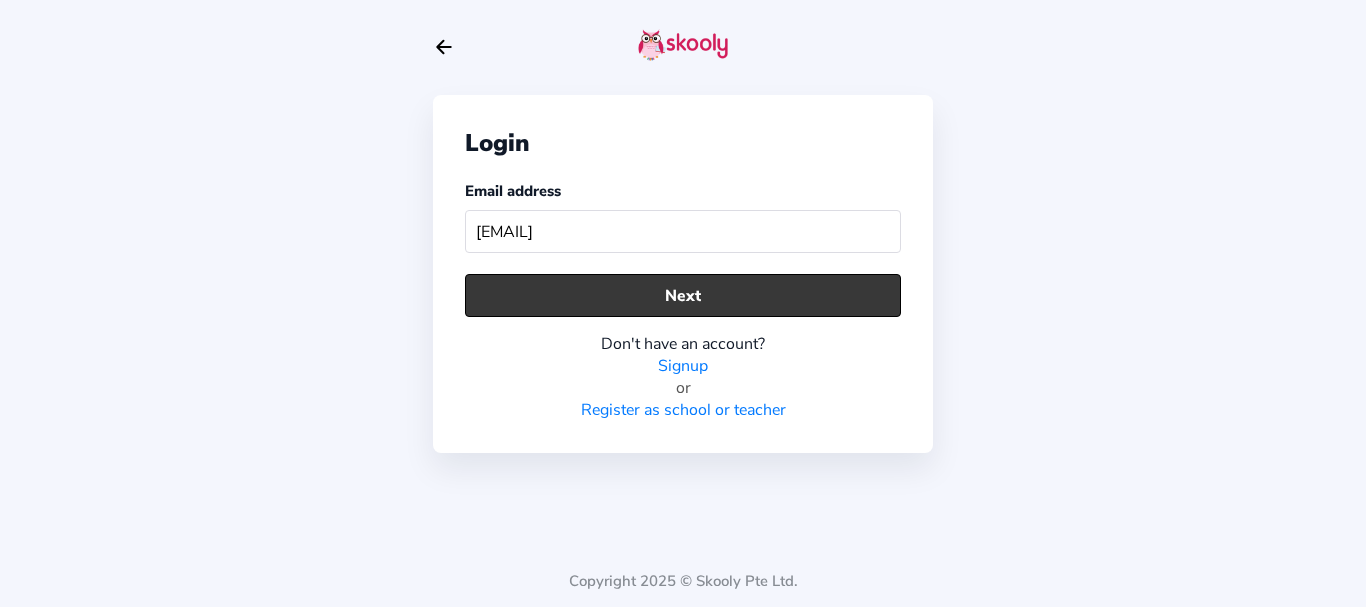 click on "Next" 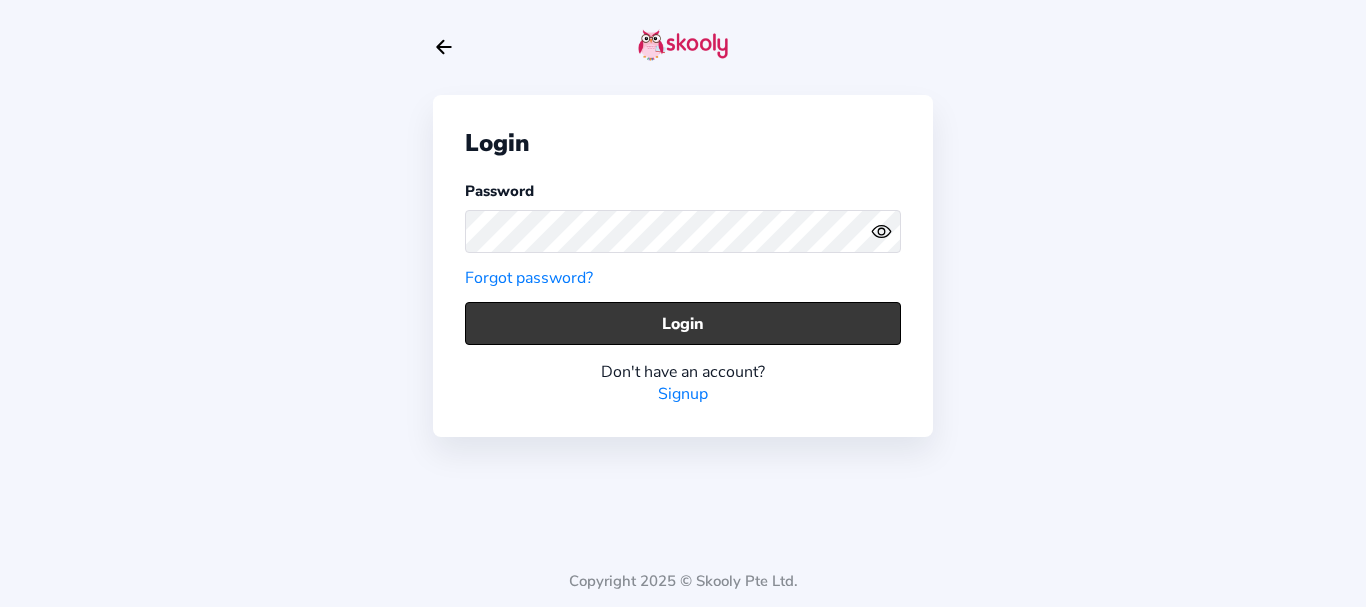 click on "Login" 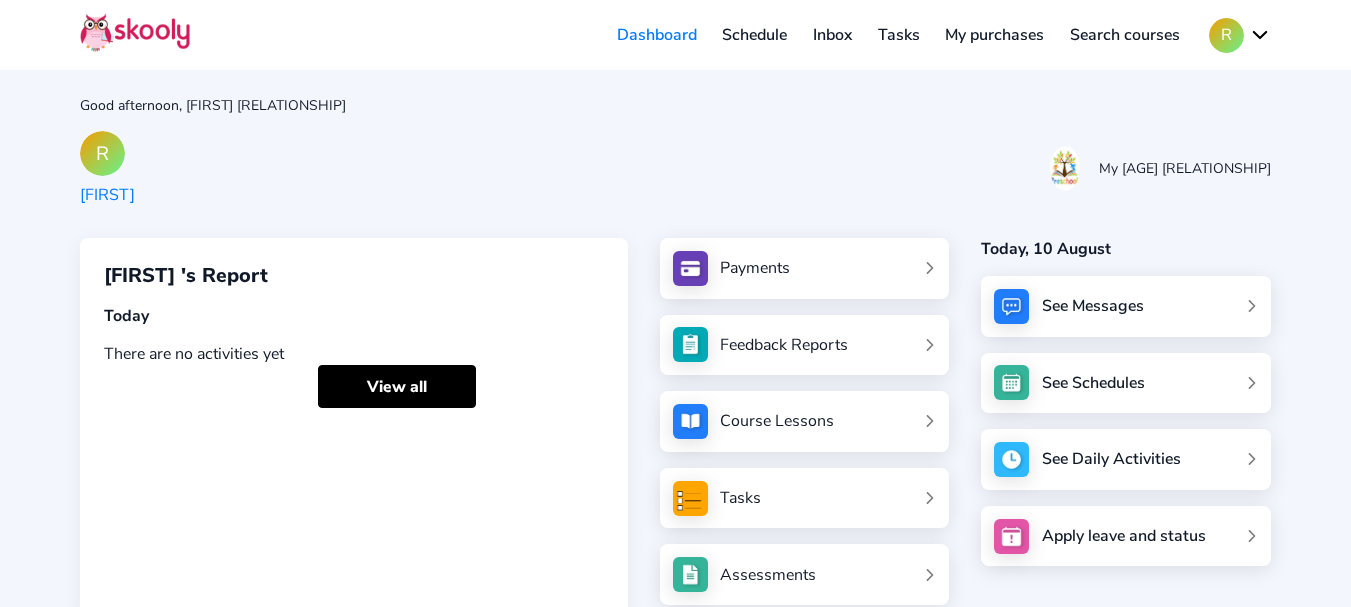 click on "R" 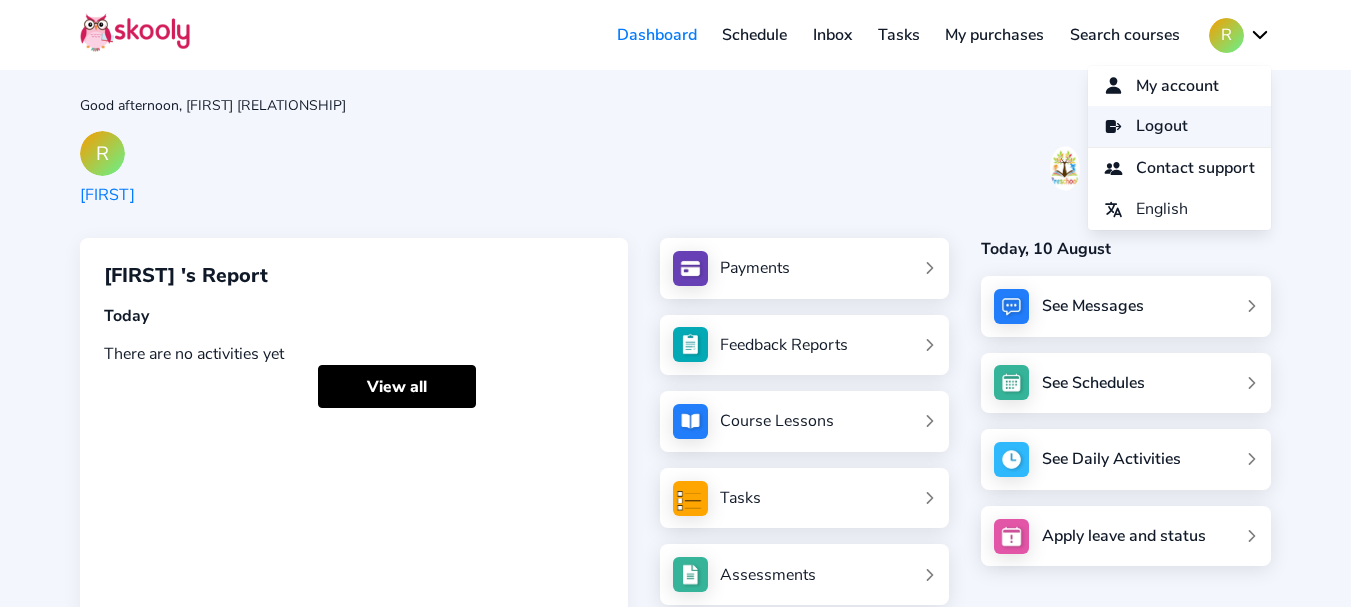 click on "Logout" 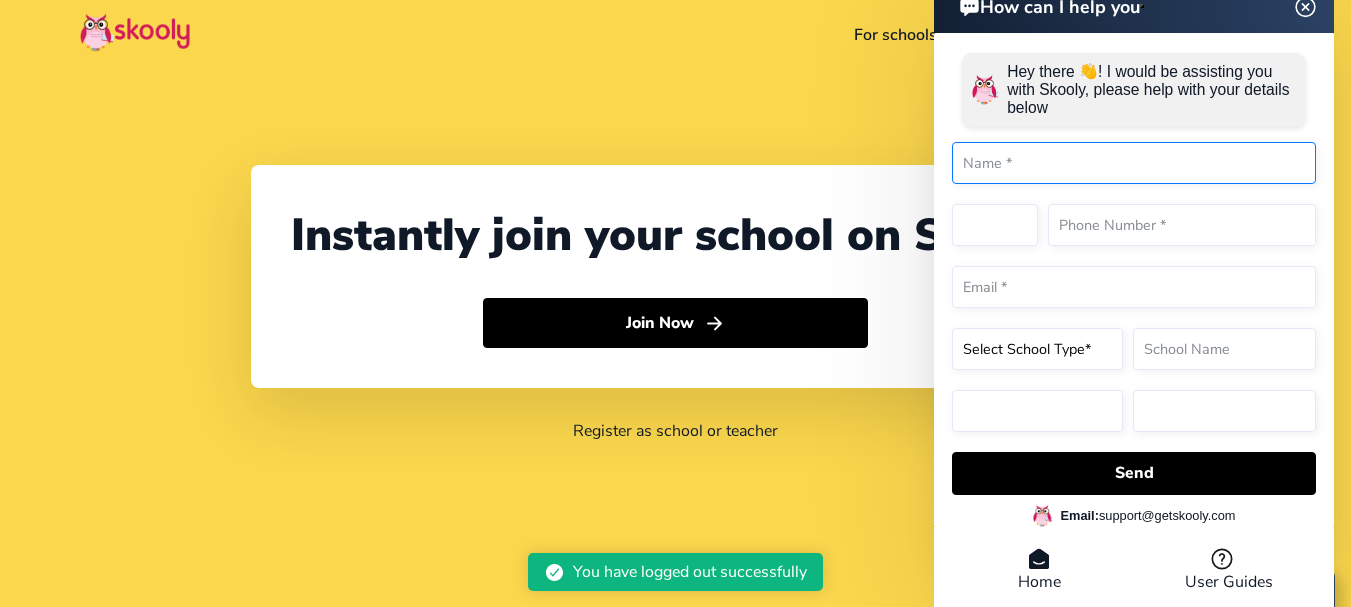 select on "1" 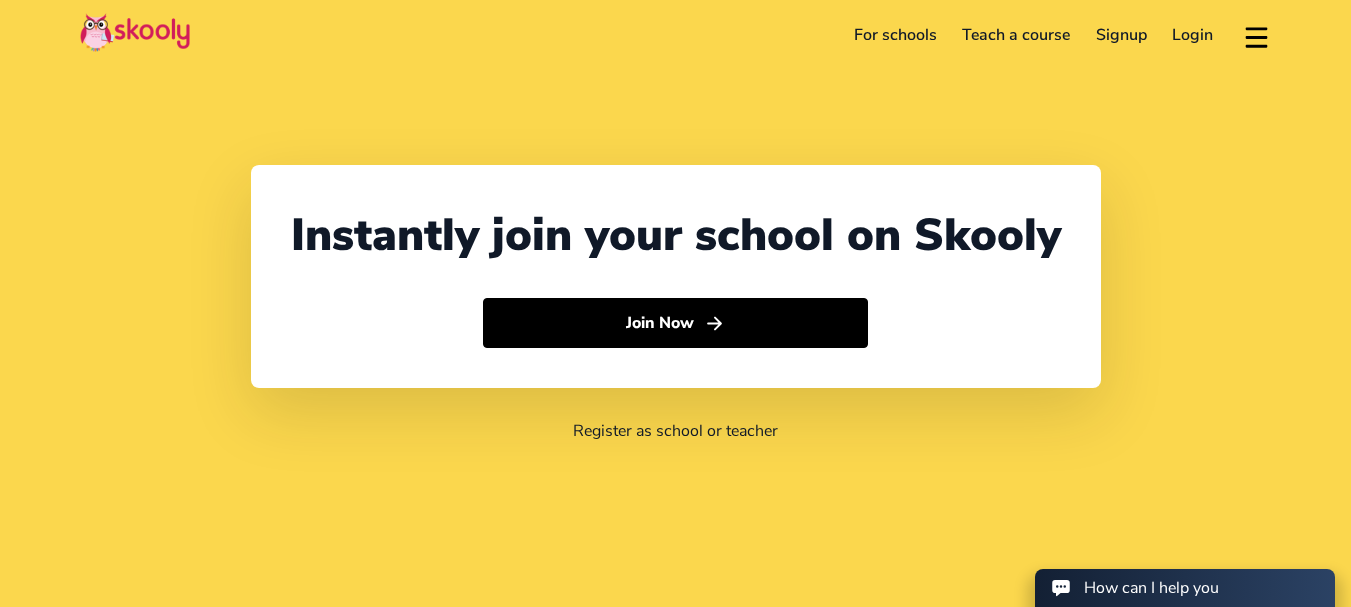 scroll, scrollTop: 0, scrollLeft: 0, axis: both 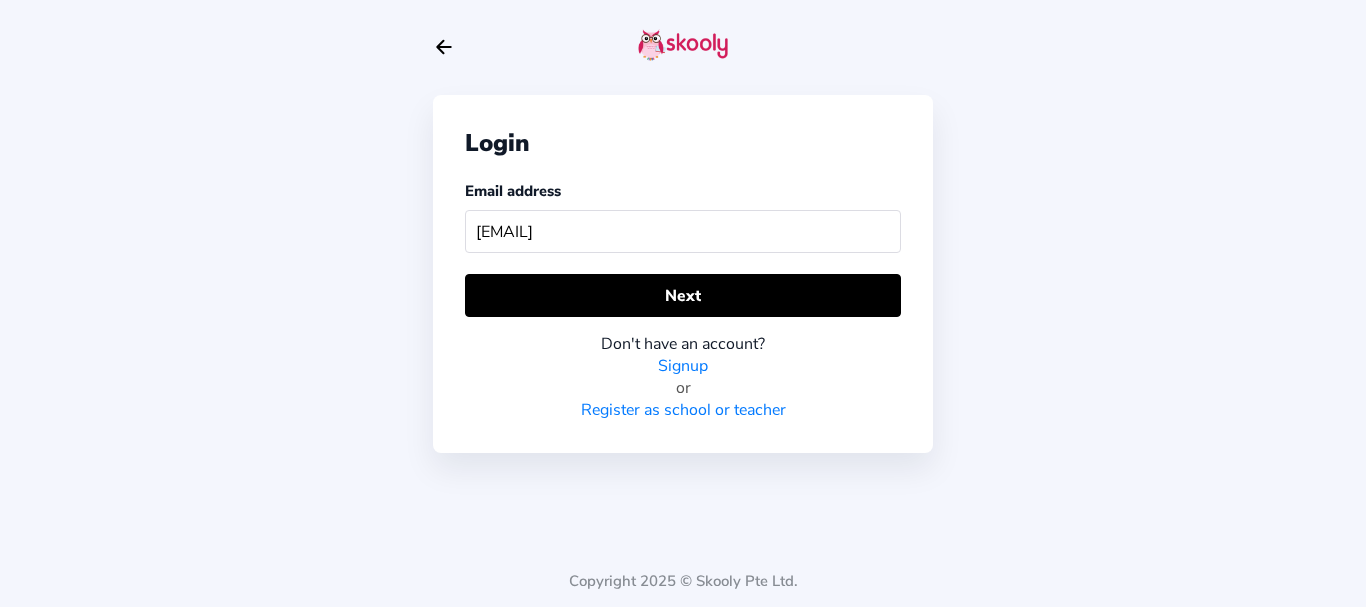 type on "tarnikelvormom@mailinator.com" 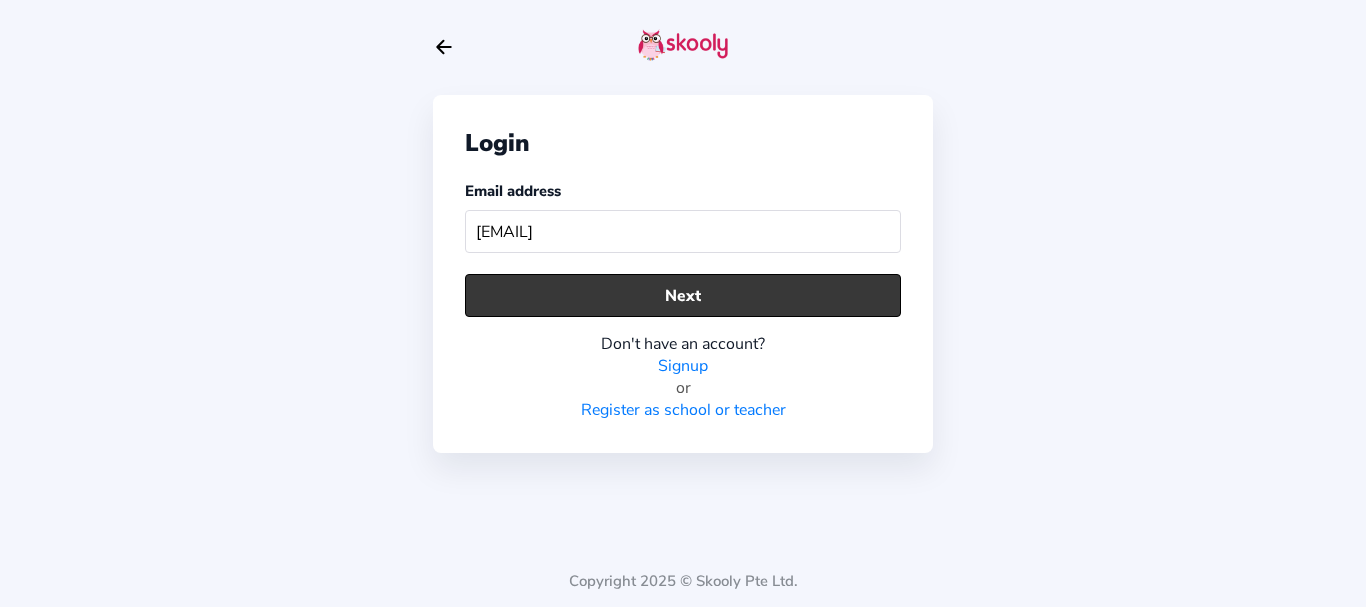 click on "Next" 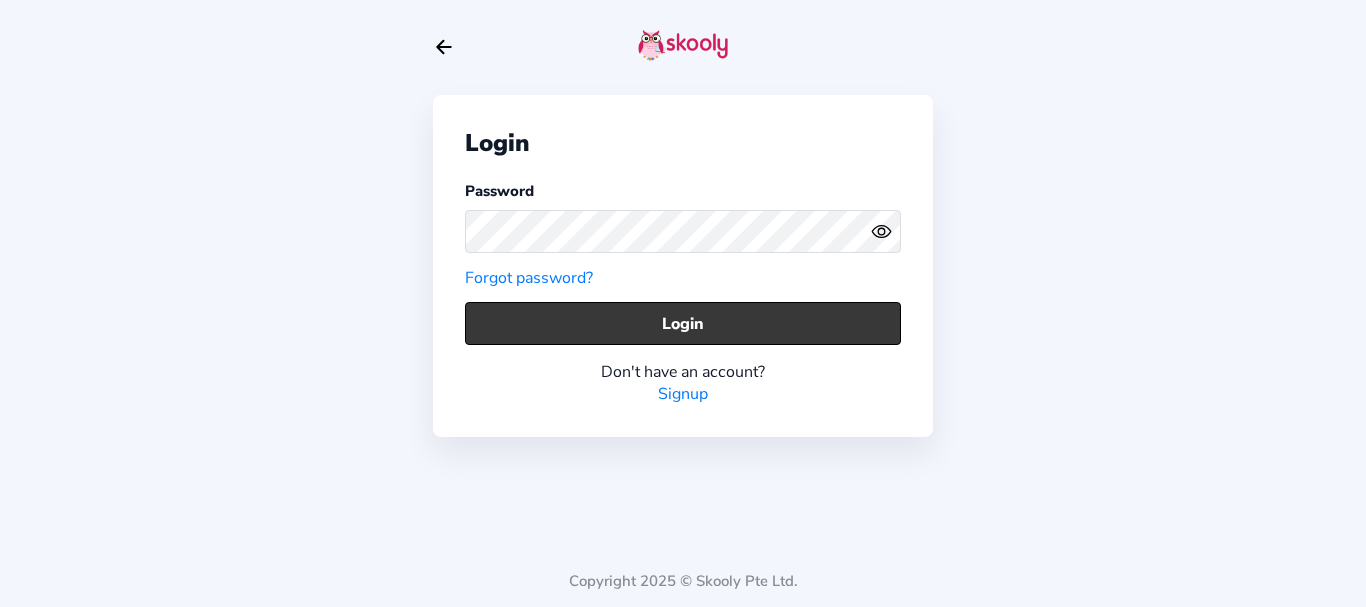 click on "Login" 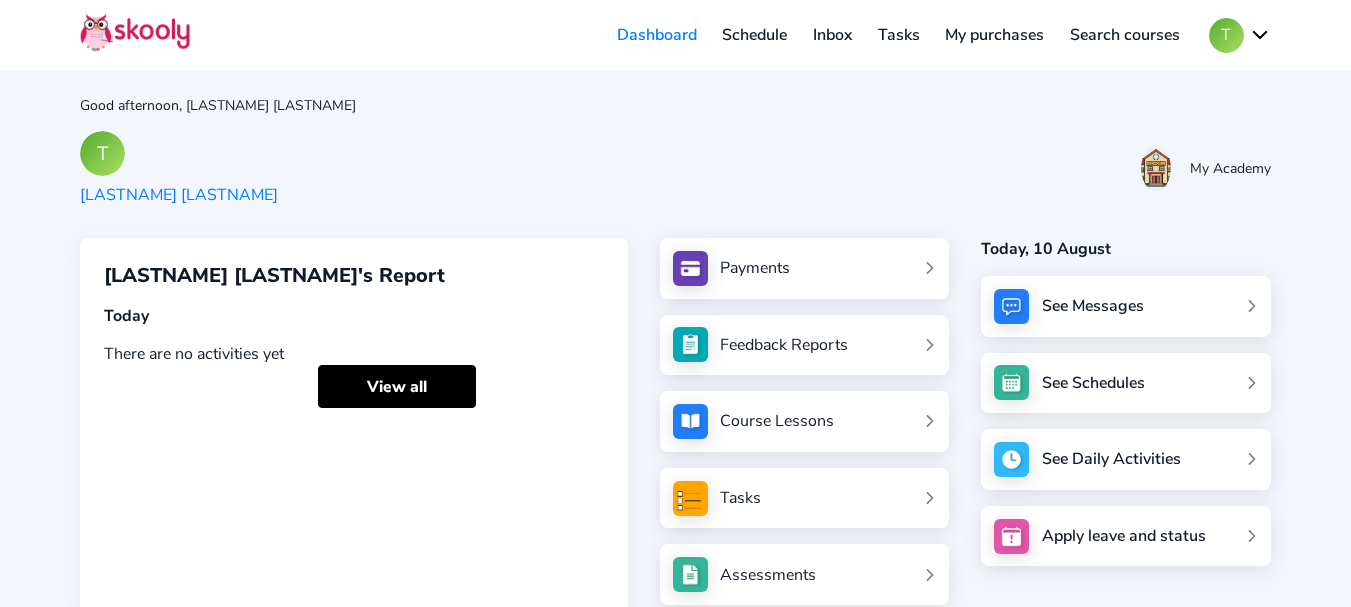 click on "T" 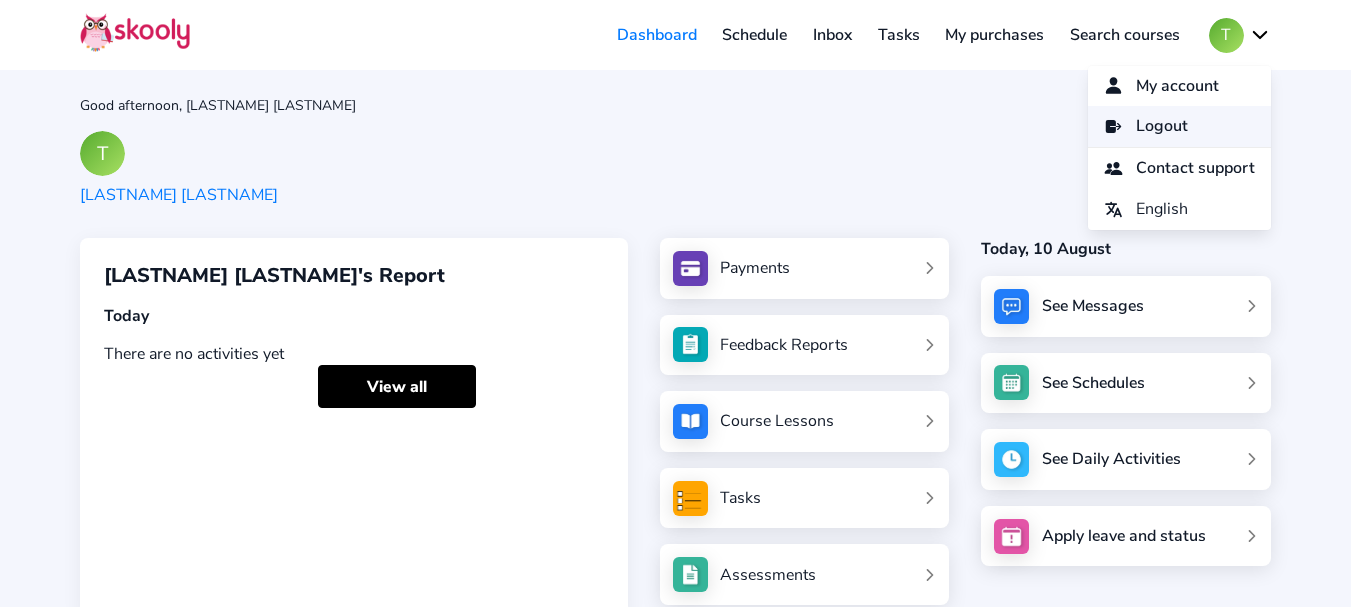 click on "Logout" 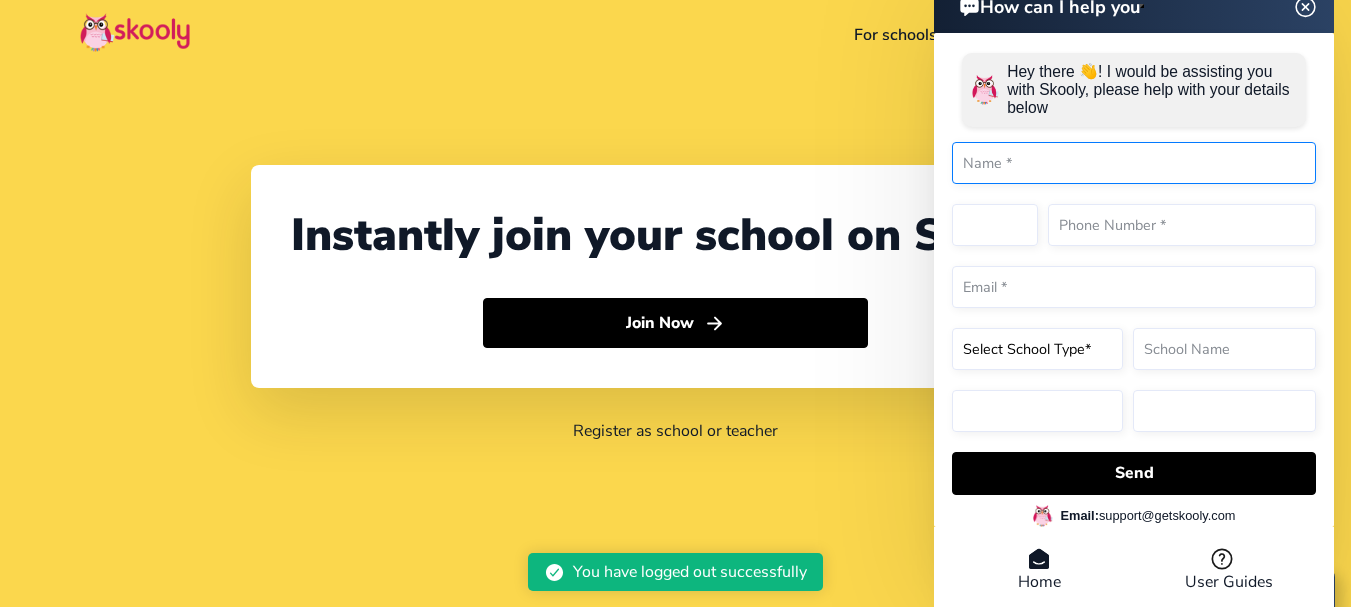 select on "1" 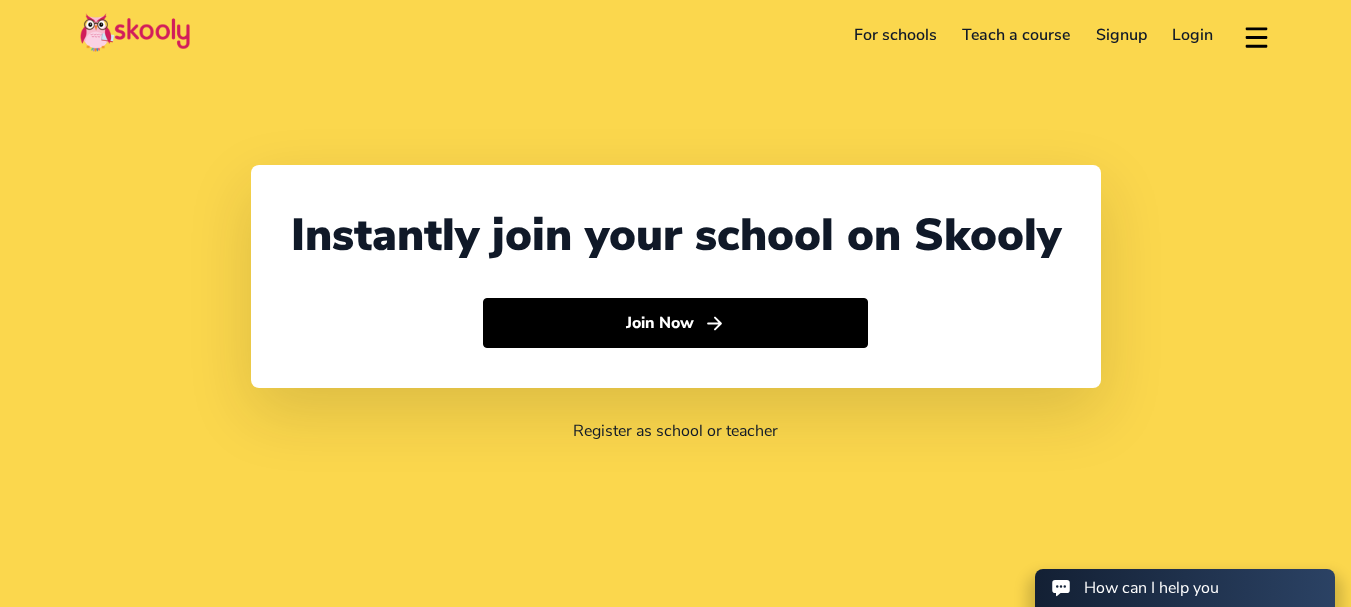 scroll, scrollTop: 0, scrollLeft: 0, axis: both 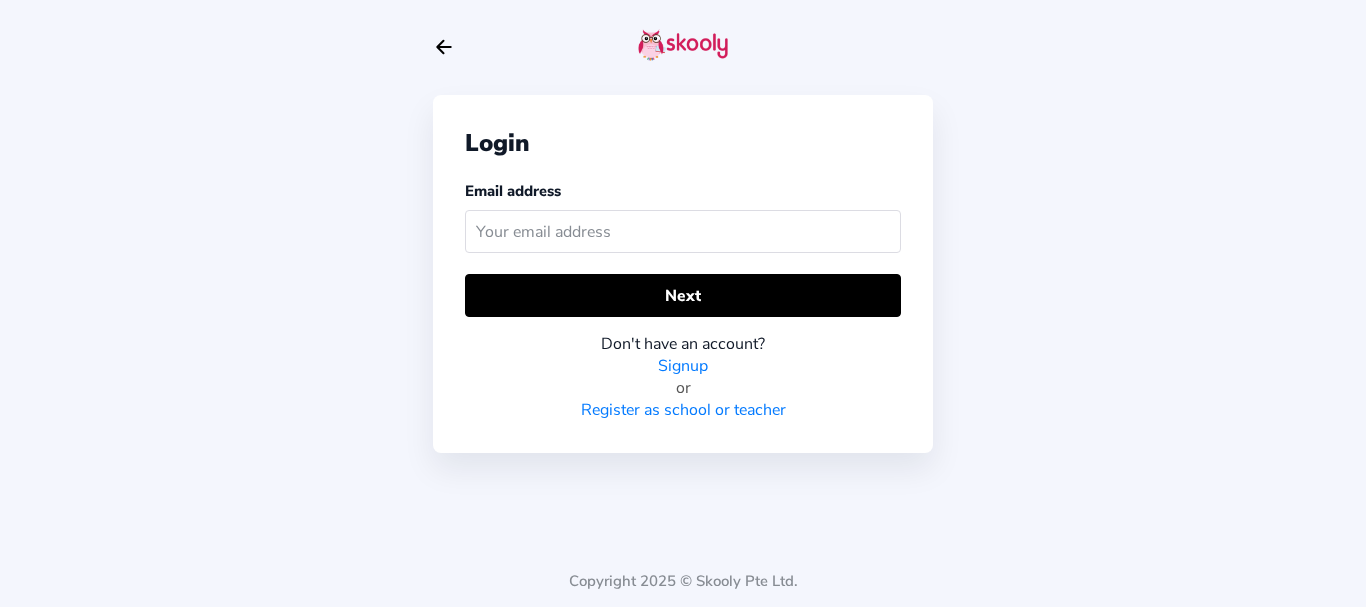 click on "Arrow Back" 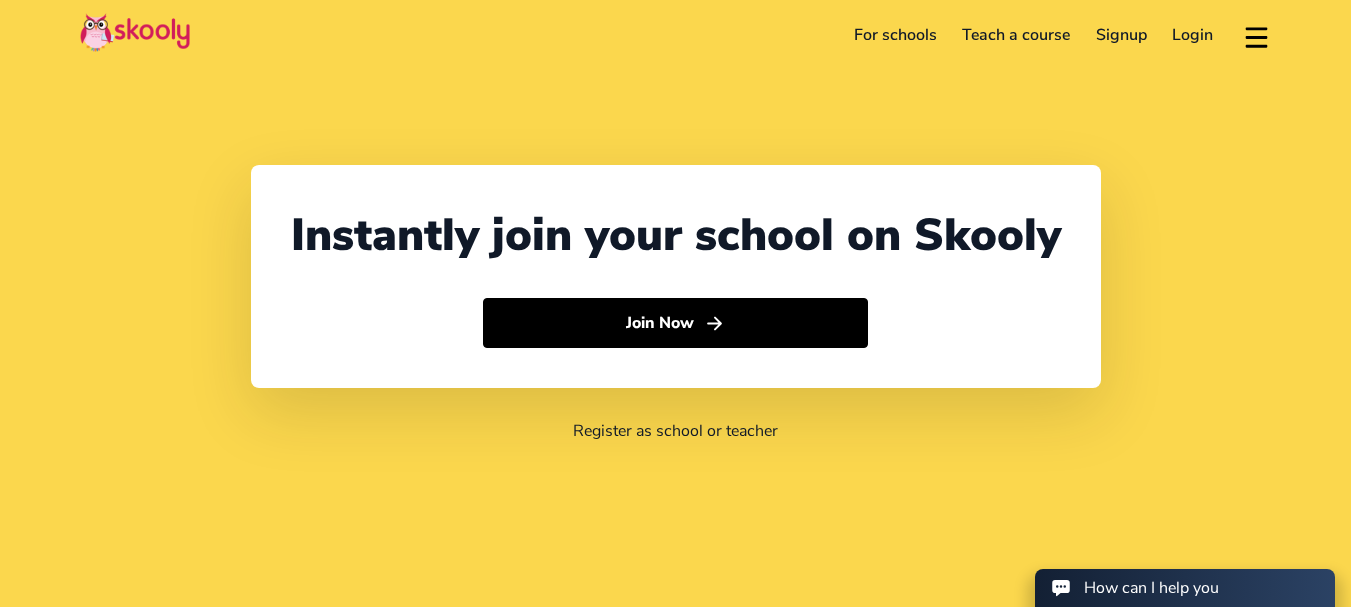 select on "1" 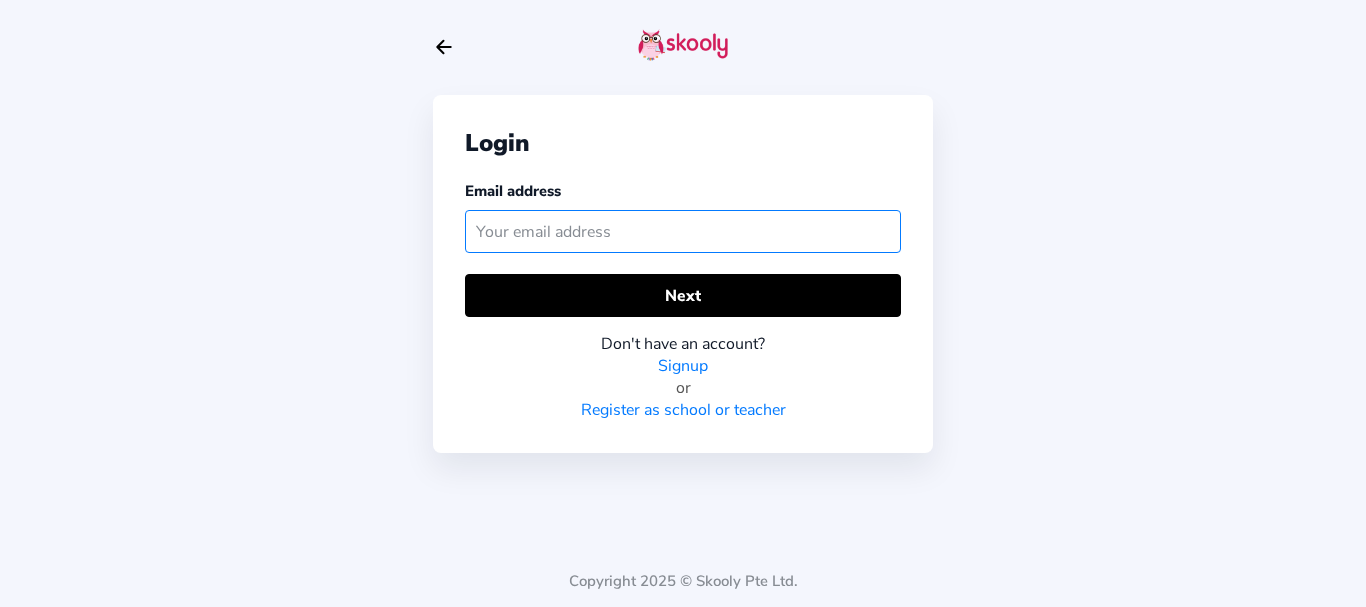 click 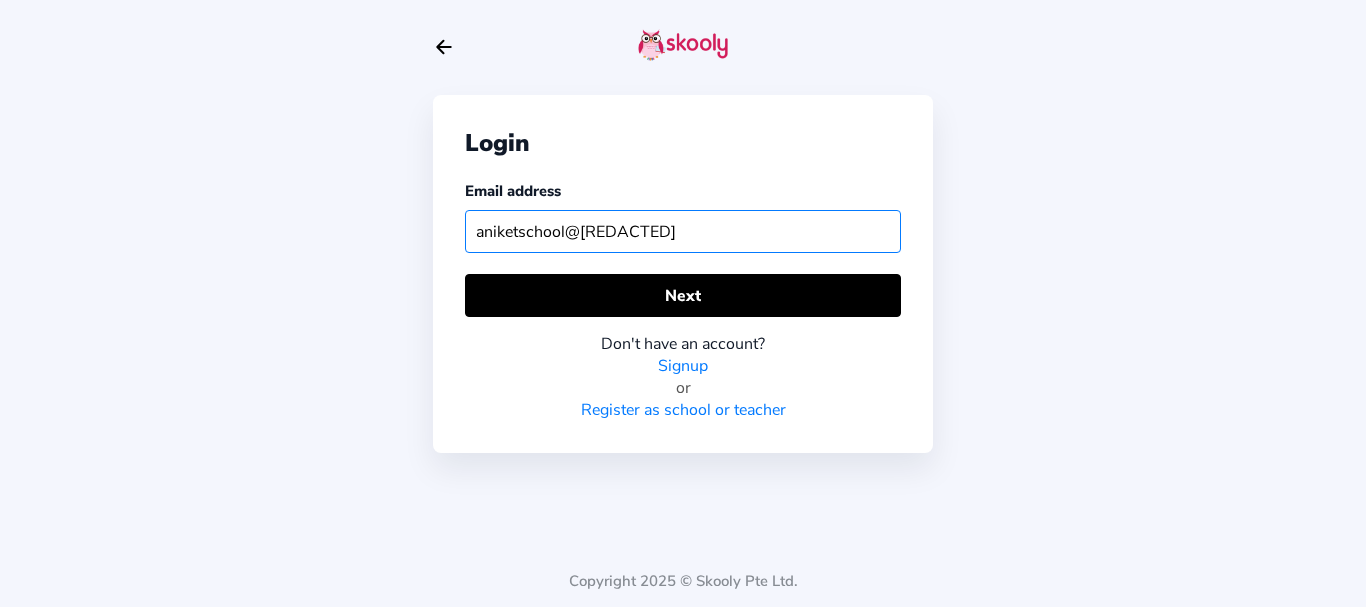 type on "aniketschool@mailinator.com" 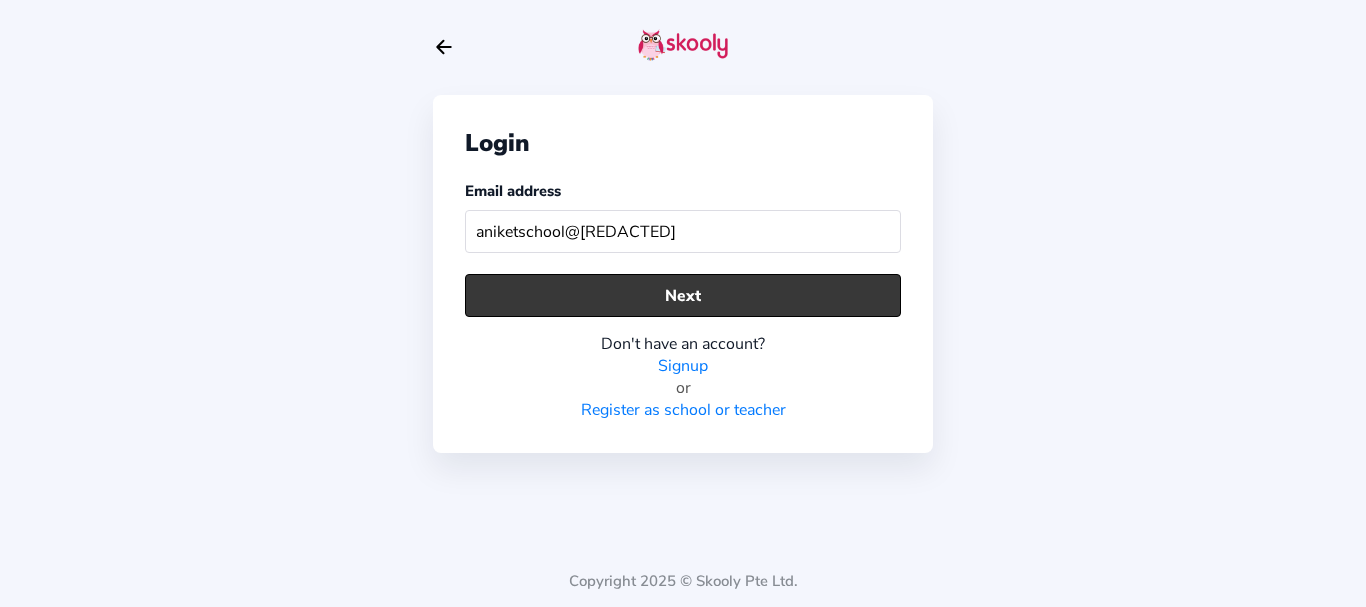 click on "Next" 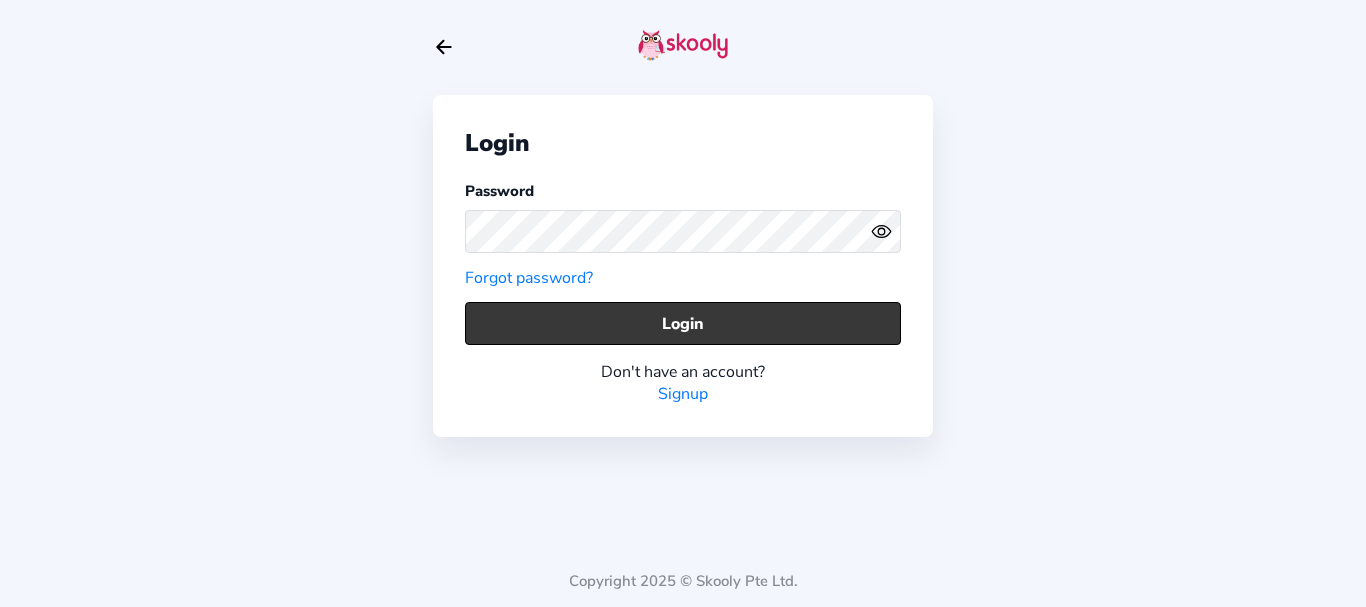click on "Login" 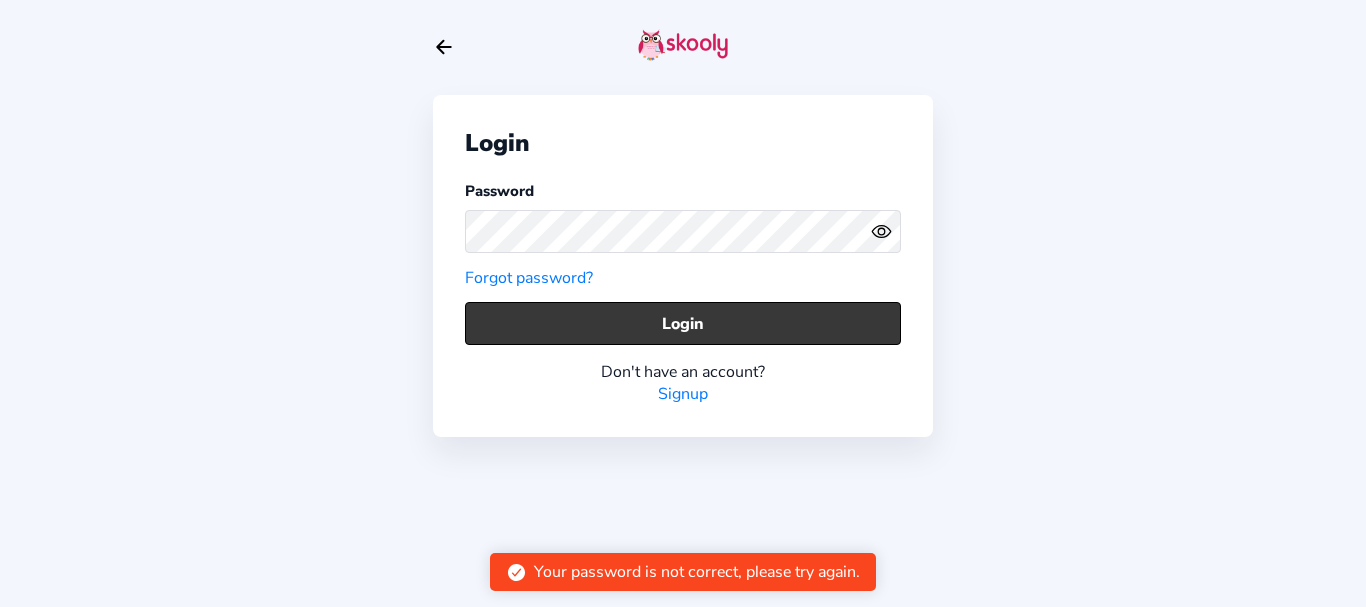 click on "Login" 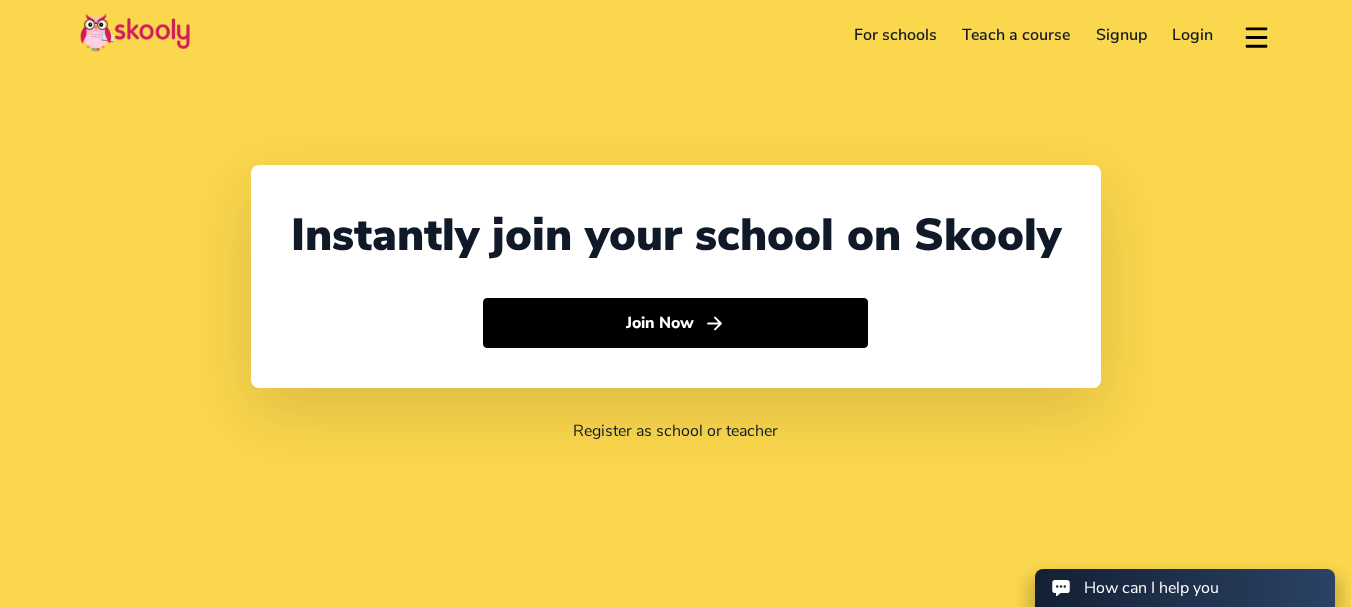 scroll, scrollTop: 0, scrollLeft: 0, axis: both 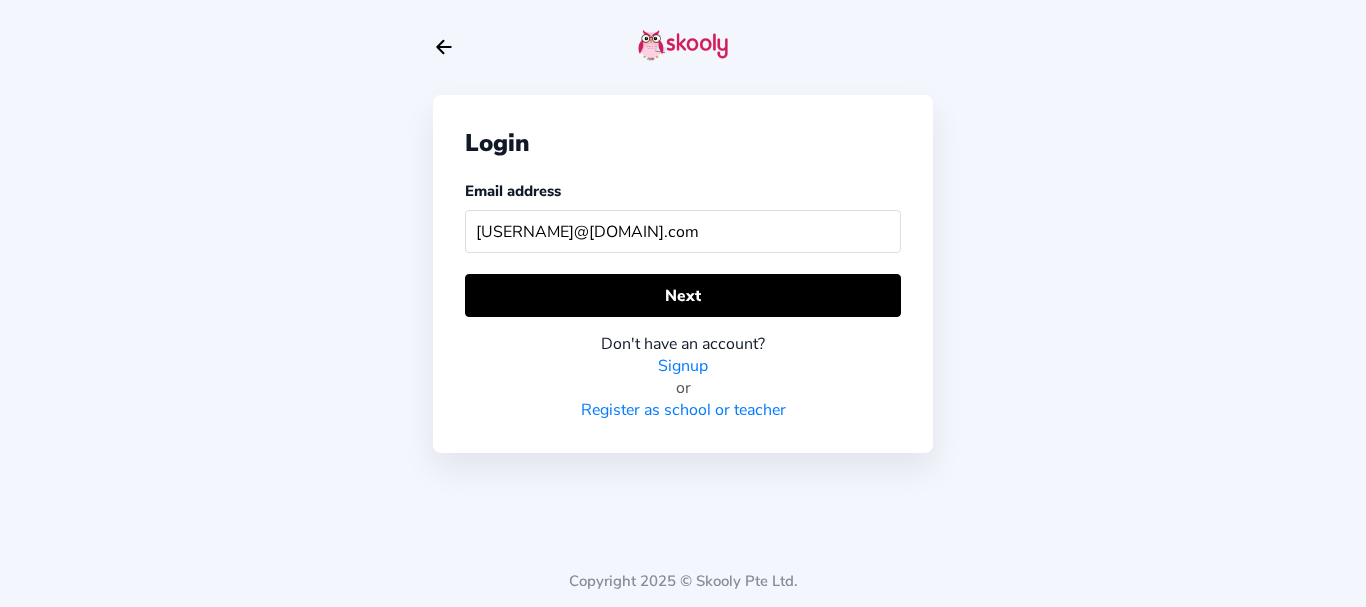 type on "[USERNAME]@[DOMAIN].com" 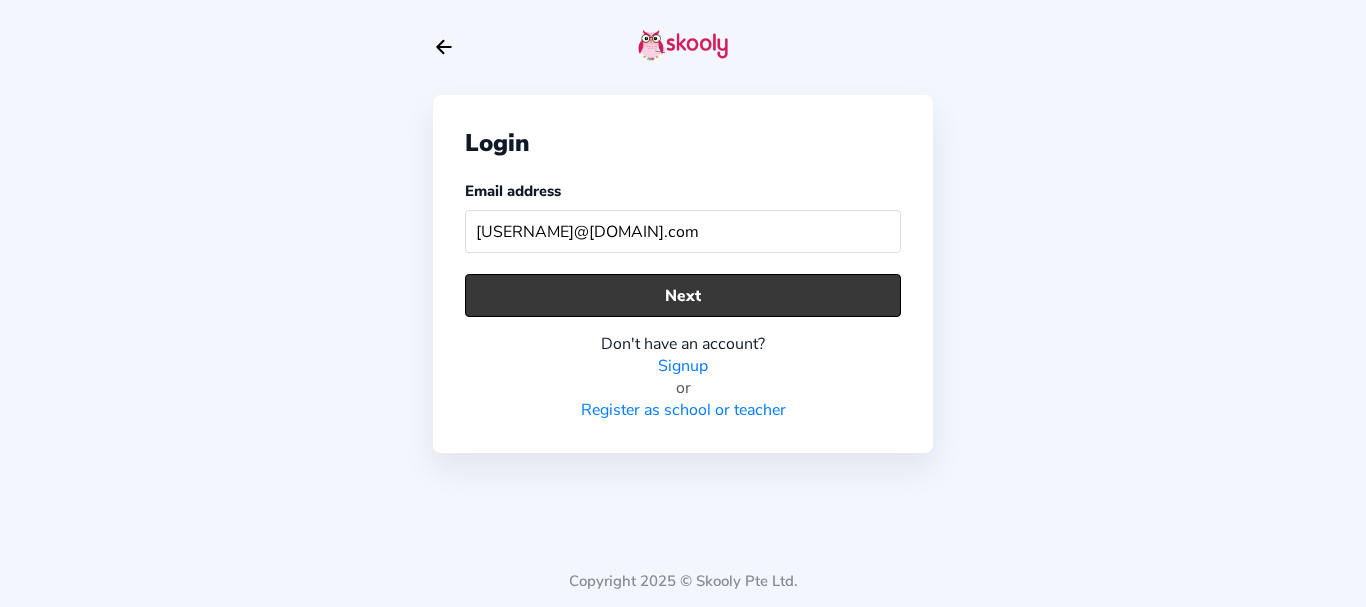 click on "Next" 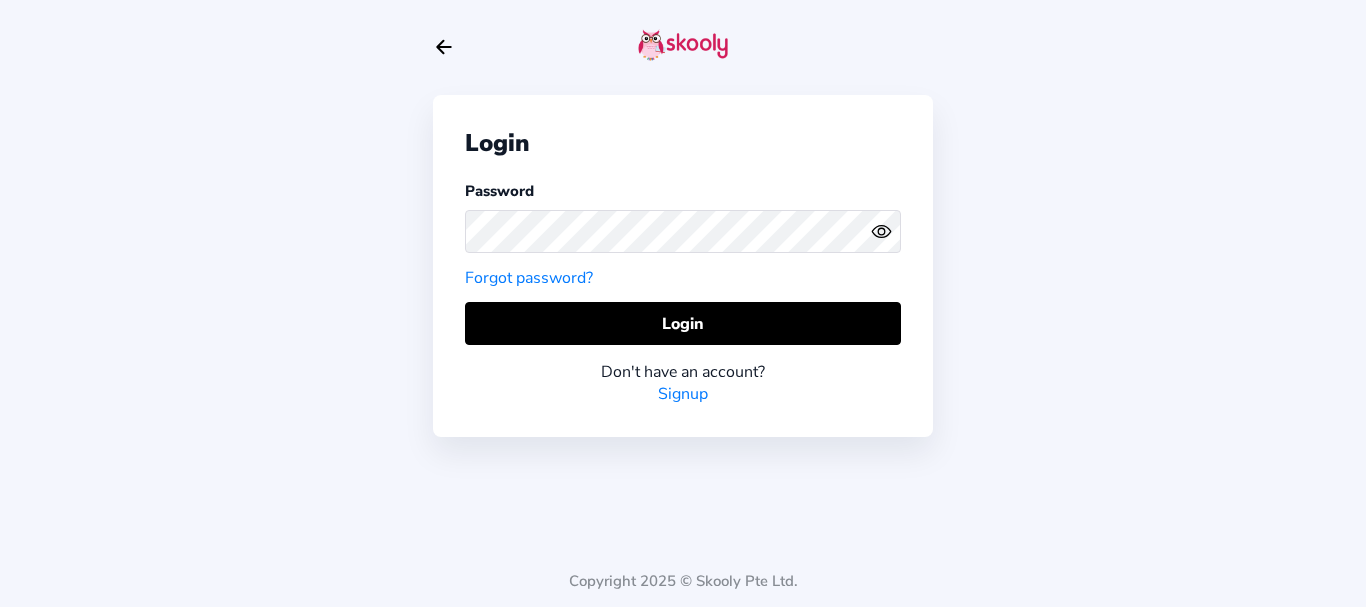 click 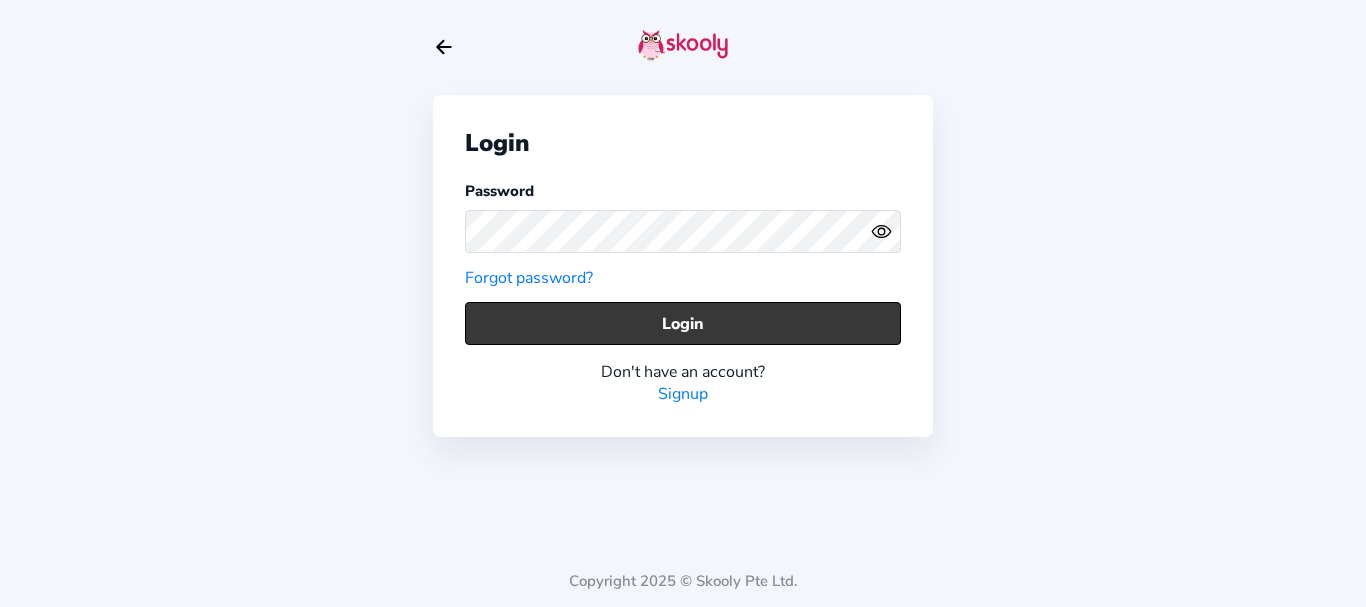 click on "Login" 